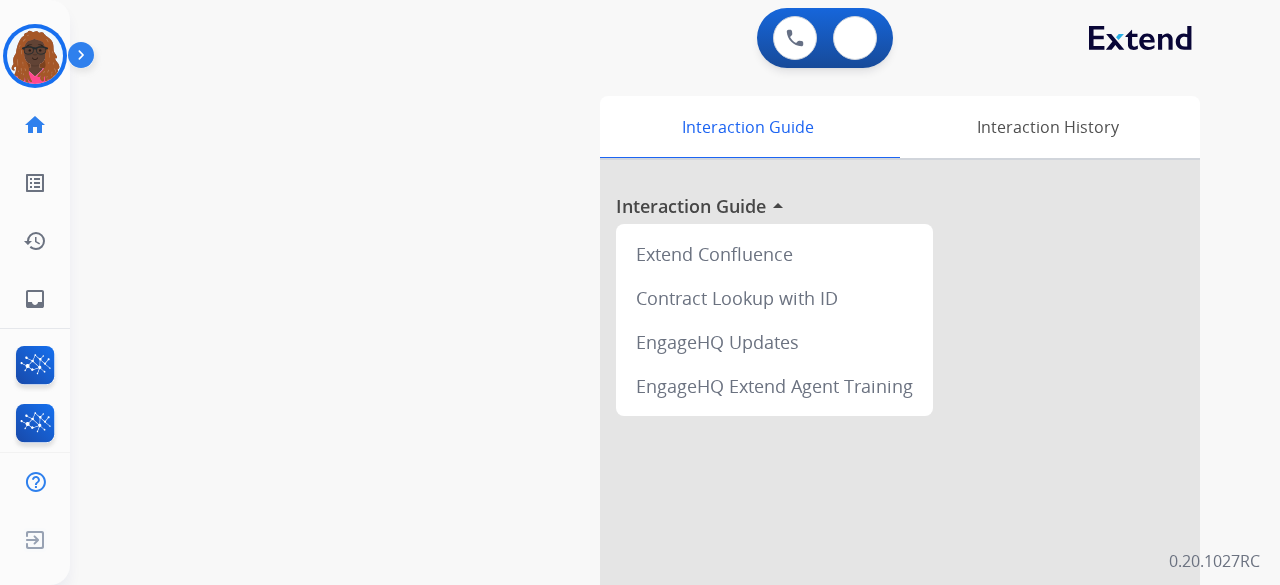 scroll, scrollTop: 0, scrollLeft: 0, axis: both 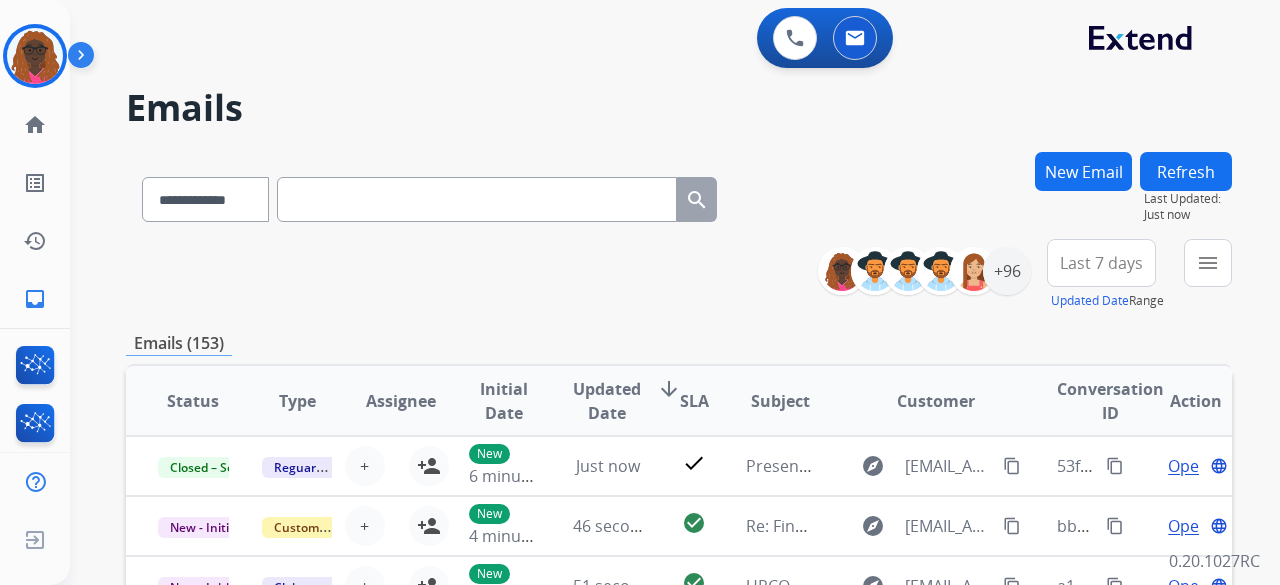 click on "New Email" at bounding box center (1083, 171) 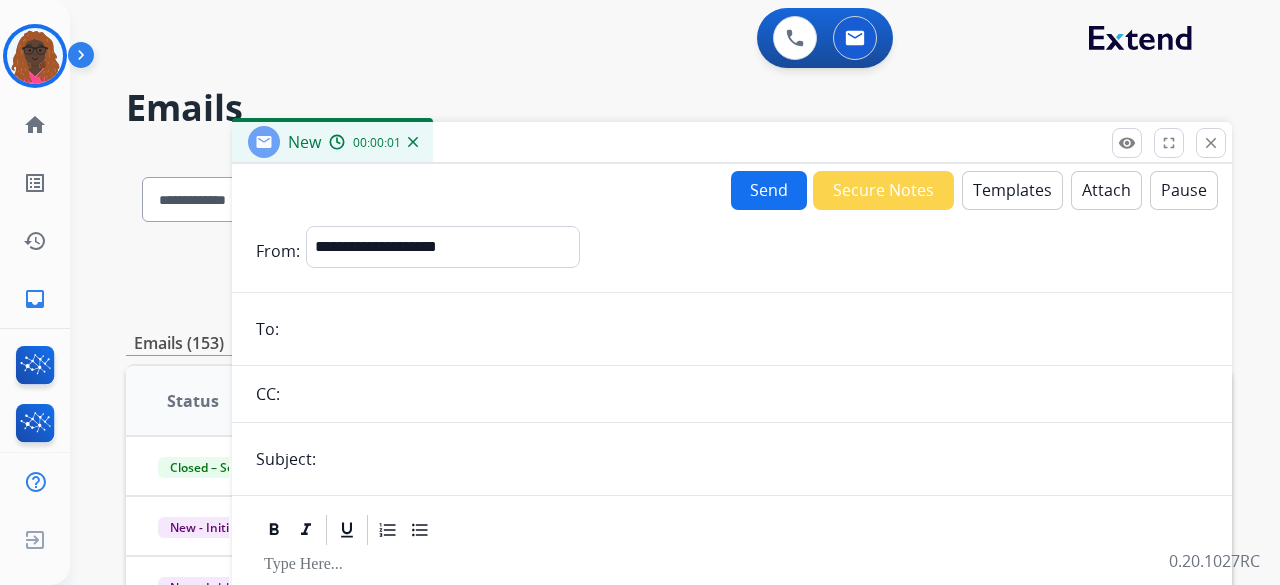 click at bounding box center [746, 329] 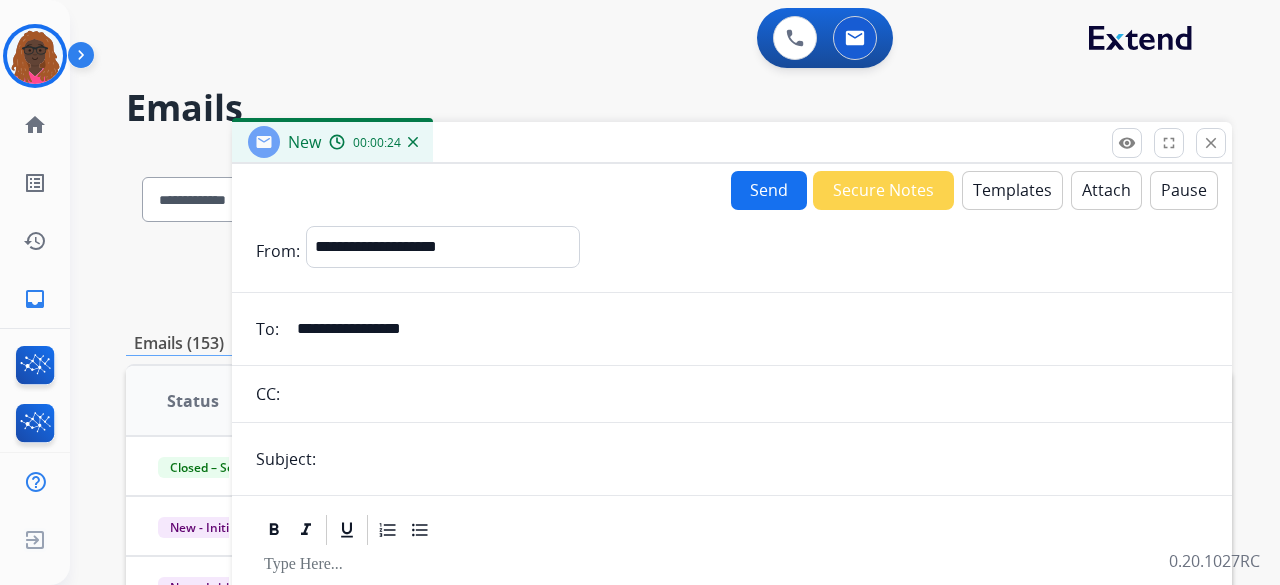 type on "**********" 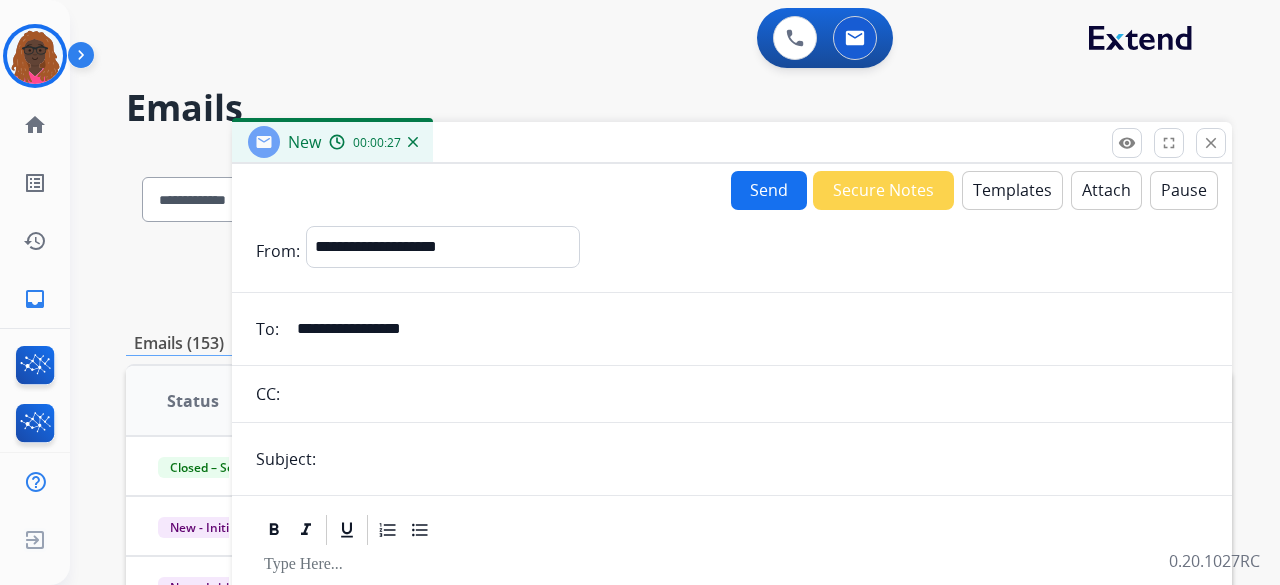 type on "**********" 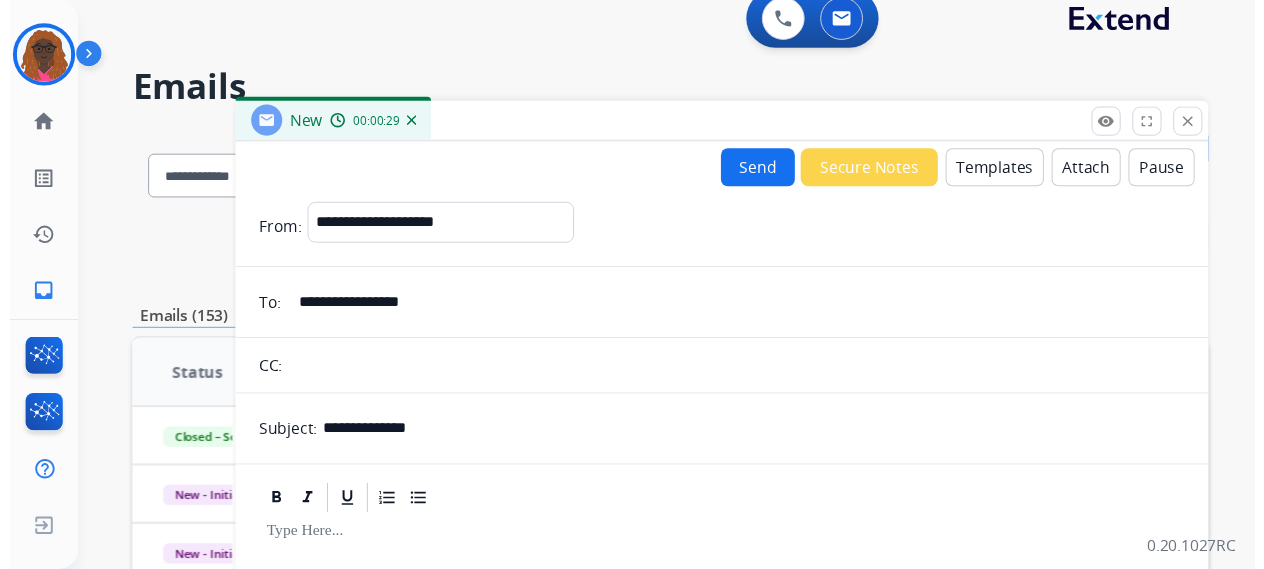 scroll, scrollTop: 0, scrollLeft: 0, axis: both 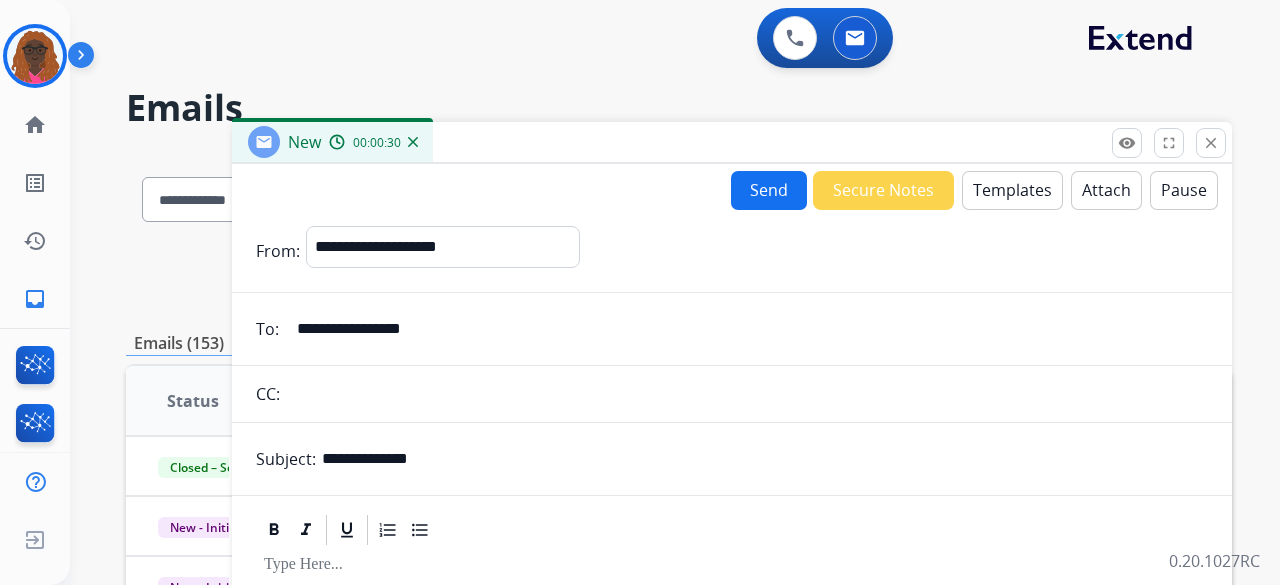 click on "Templates" at bounding box center (1012, 190) 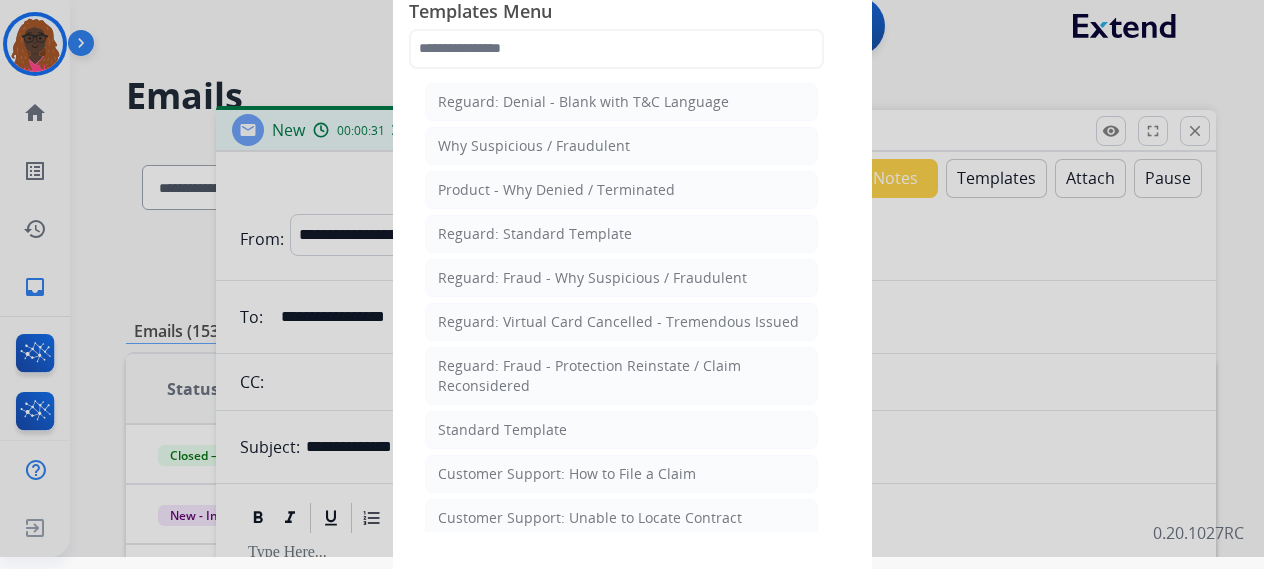 scroll, scrollTop: 16, scrollLeft: 0, axis: vertical 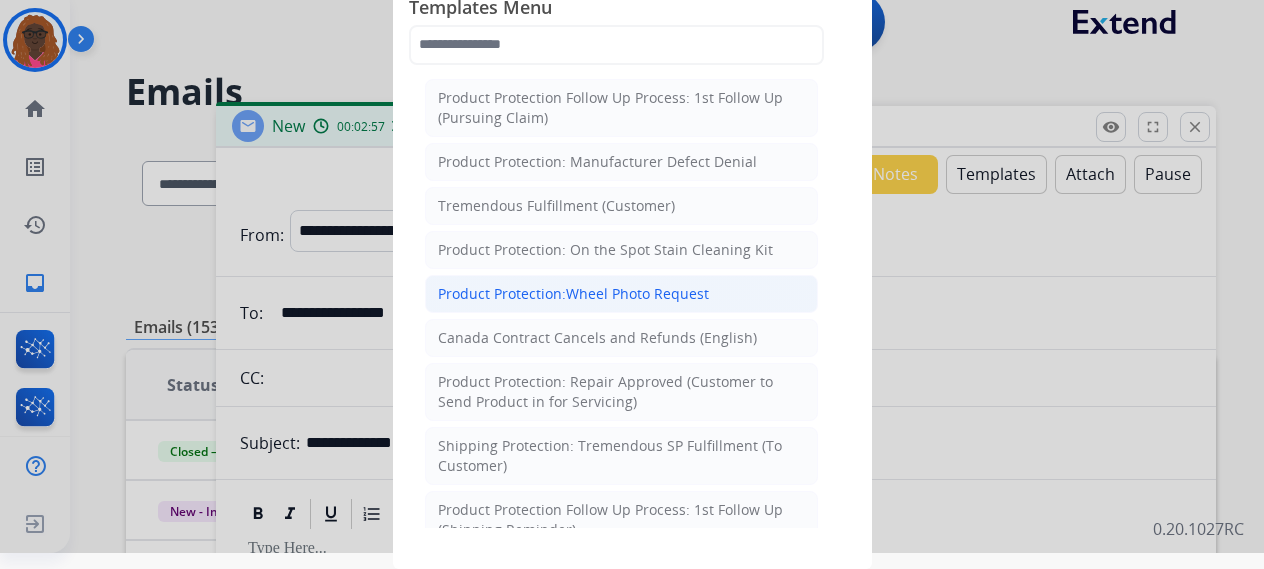 click on "Product Protection:Wheel Photo Request" 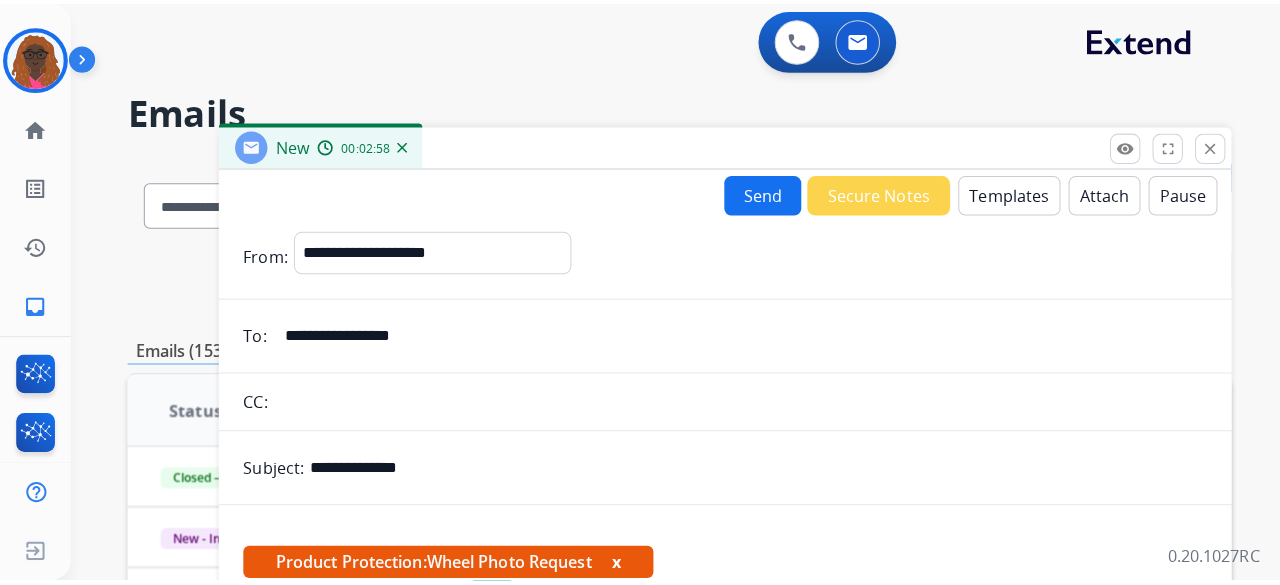 scroll, scrollTop: 0, scrollLeft: 0, axis: both 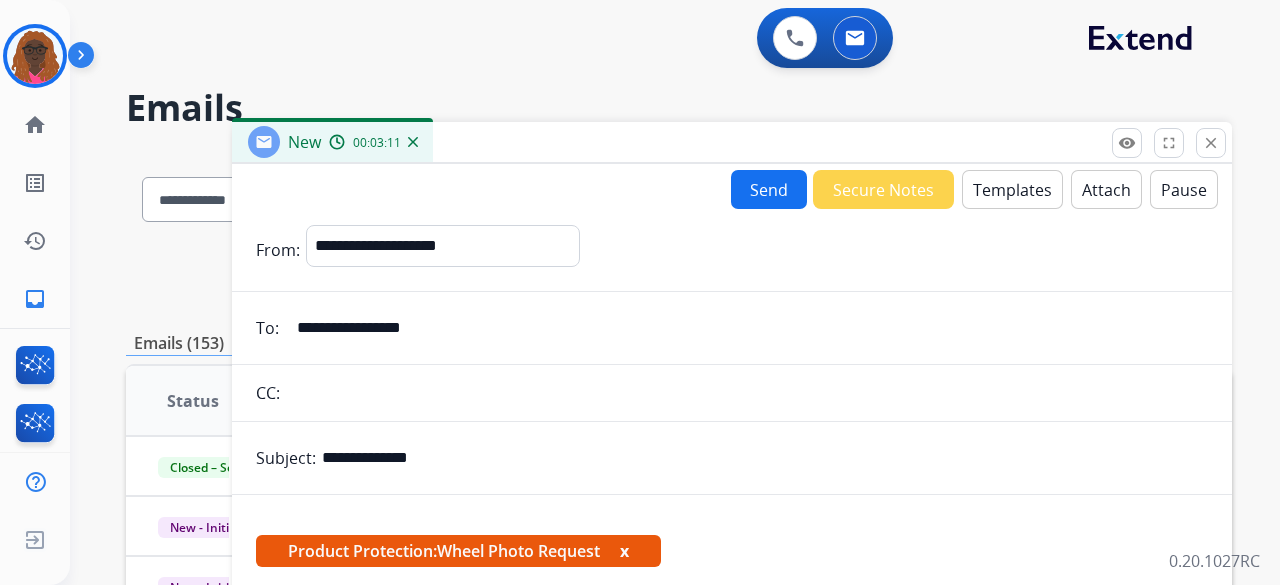 click on "Templates" at bounding box center (1012, 189) 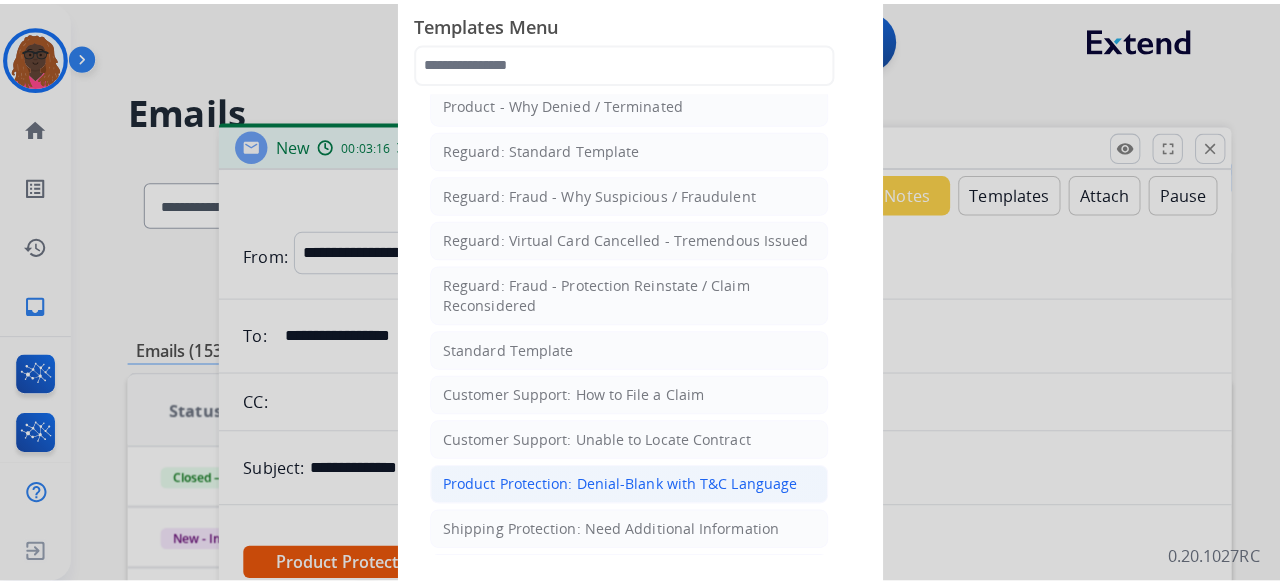 scroll, scrollTop: 200, scrollLeft: 0, axis: vertical 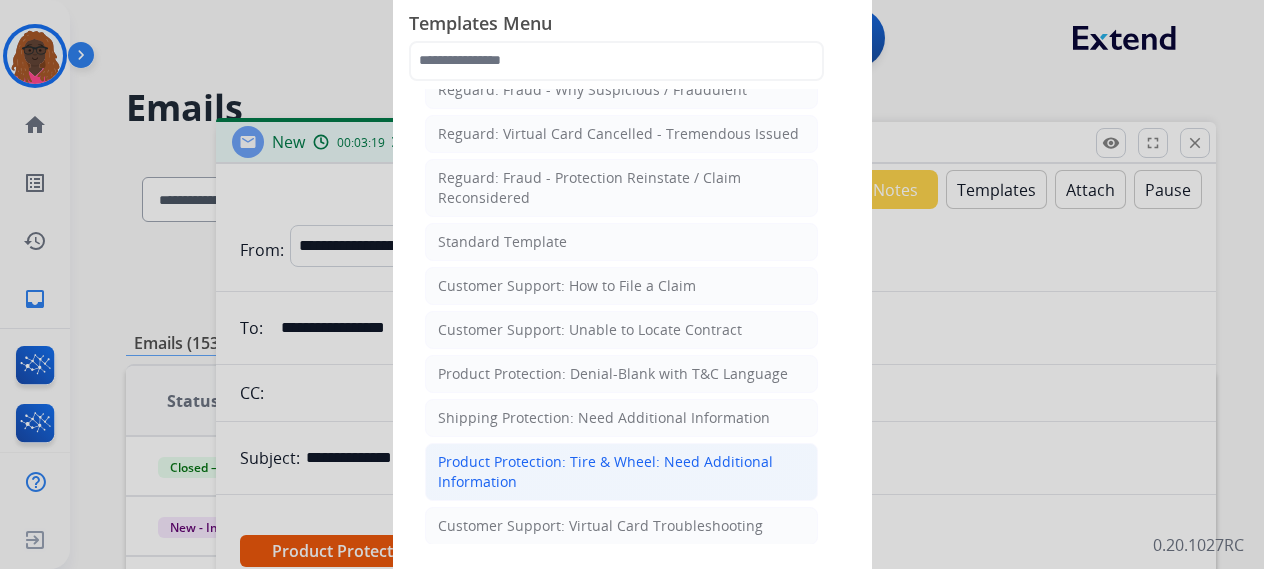 click on "Product Protection: Tire & Wheel: Need Additional Information" 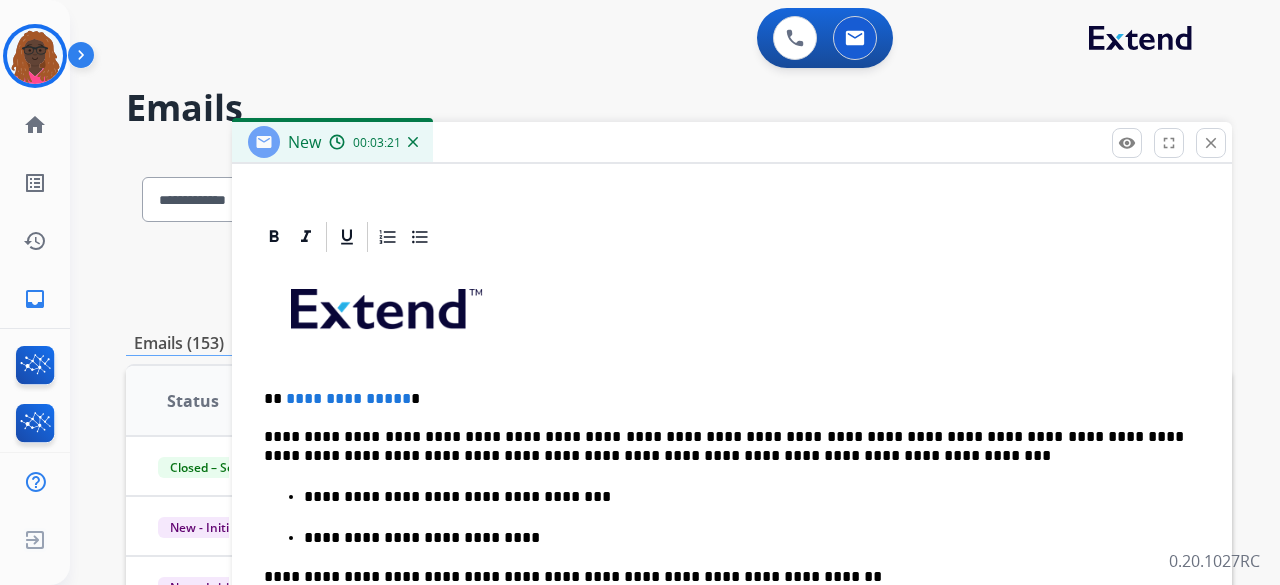 scroll, scrollTop: 428, scrollLeft: 0, axis: vertical 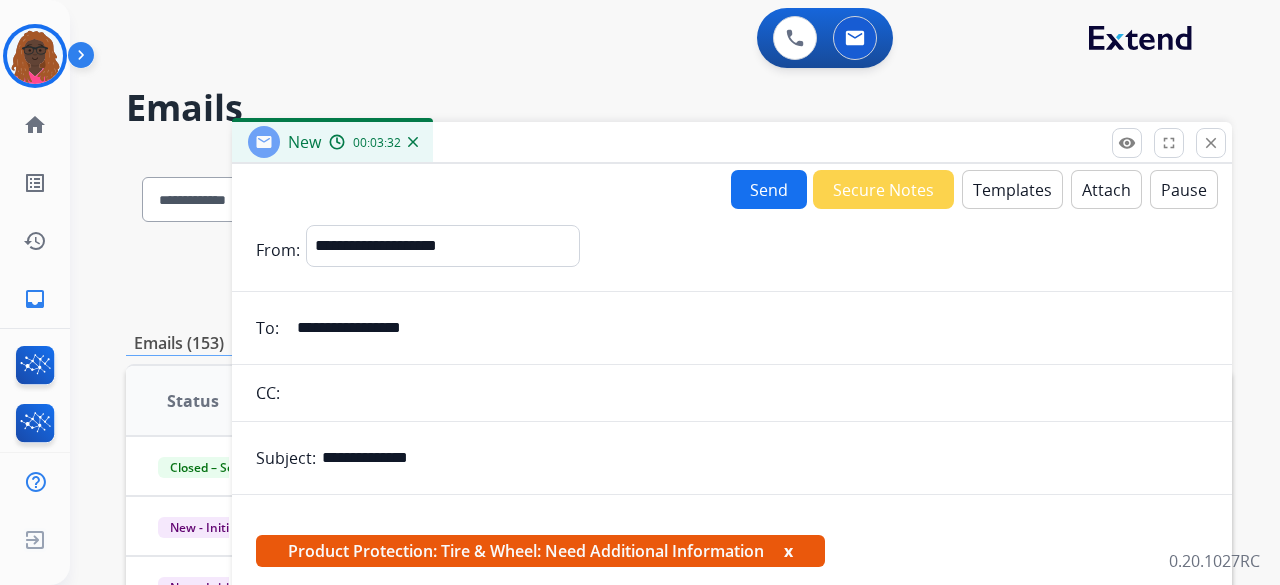 click on "Templates" at bounding box center (1012, 189) 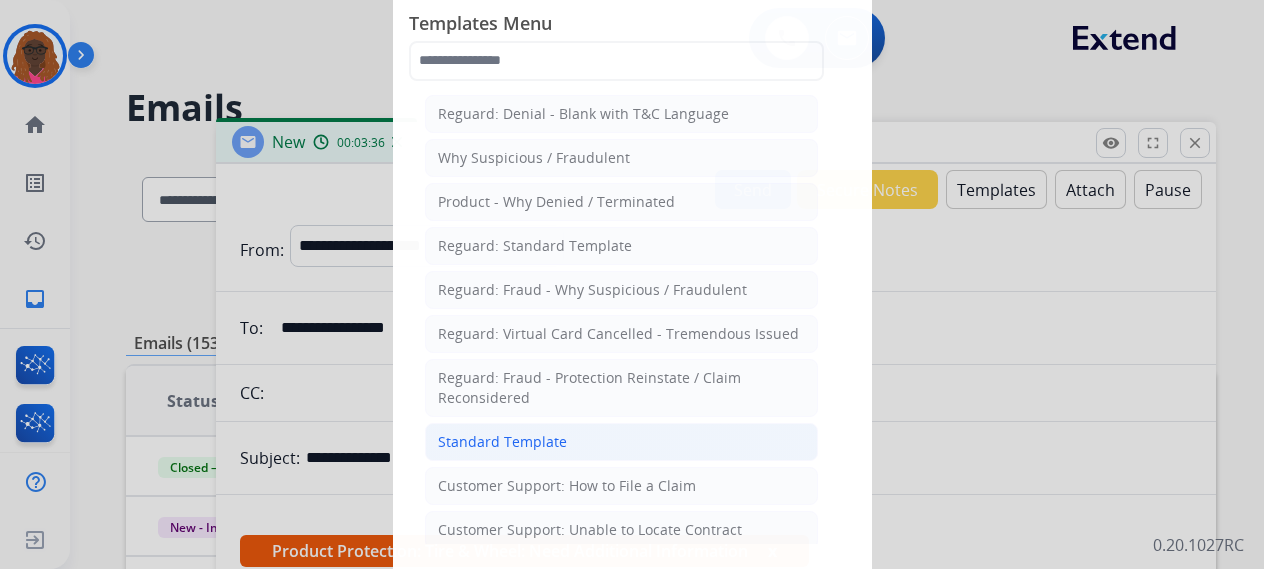 click on "Standard Template" 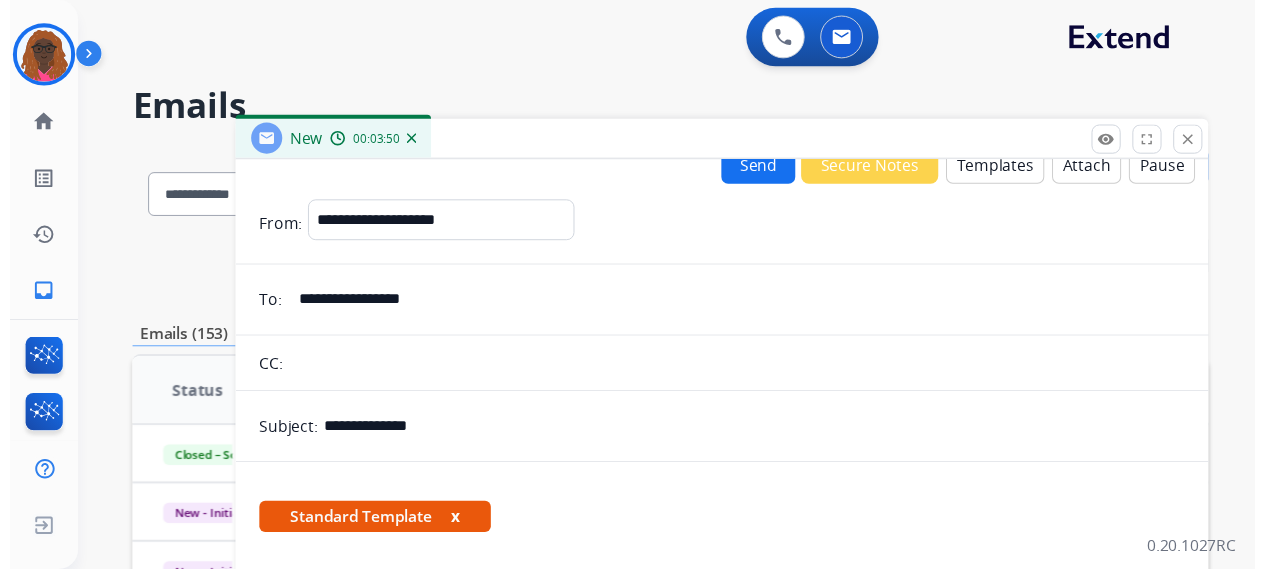 scroll, scrollTop: 0, scrollLeft: 0, axis: both 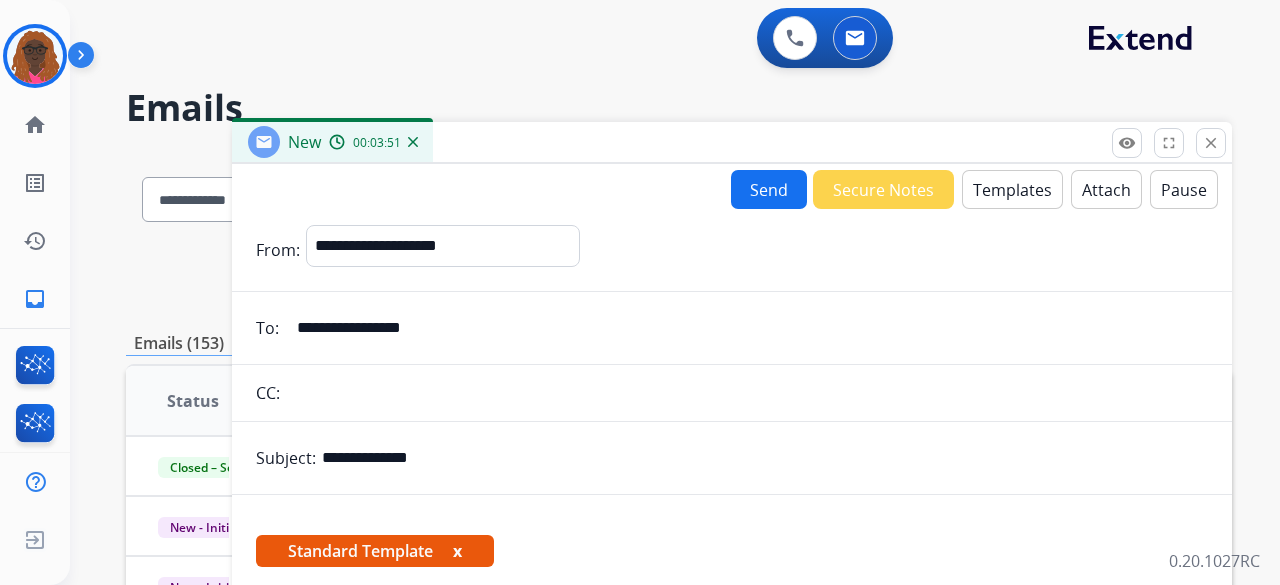 click on "Templates" at bounding box center [1012, 189] 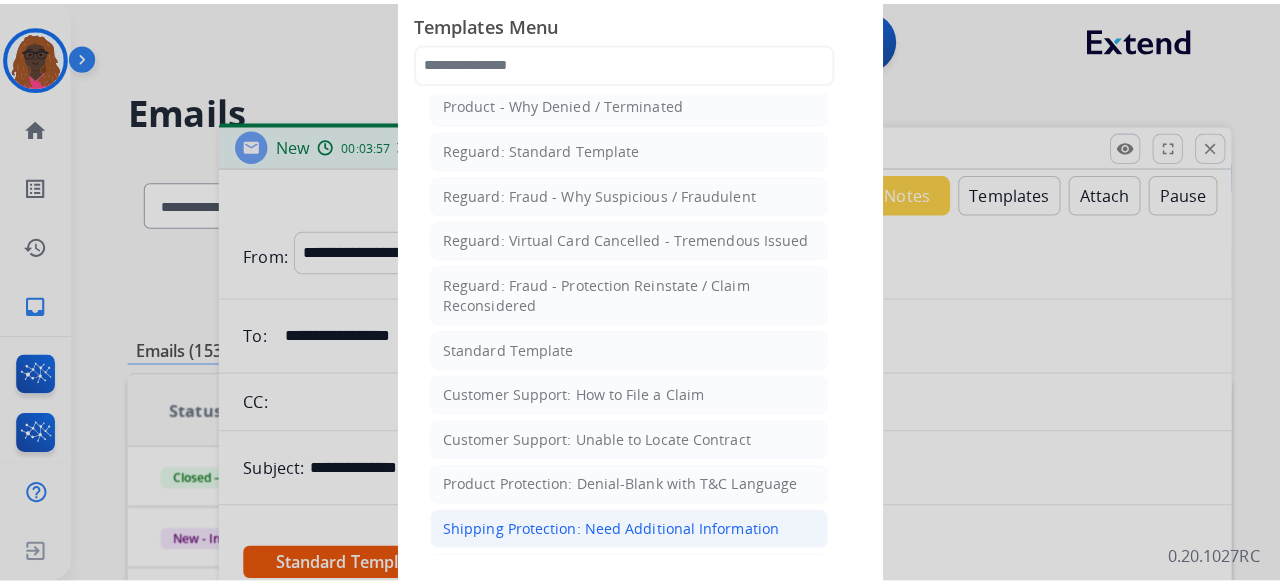 scroll, scrollTop: 200, scrollLeft: 0, axis: vertical 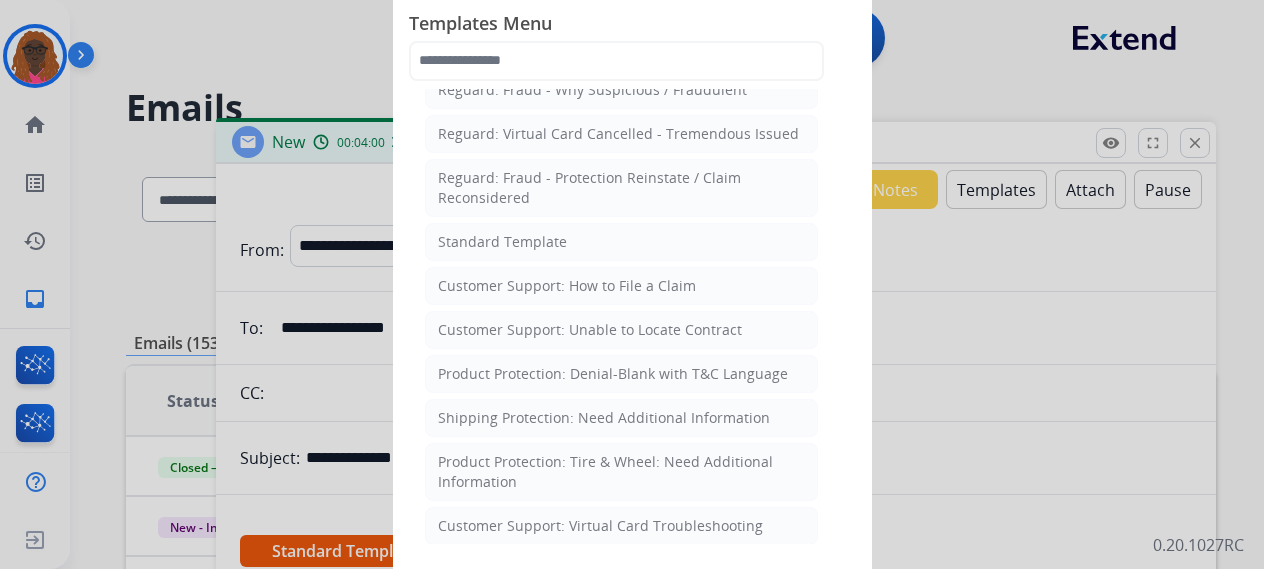 click on "Product Protection: Tire & Wheel: Need Additional Information" 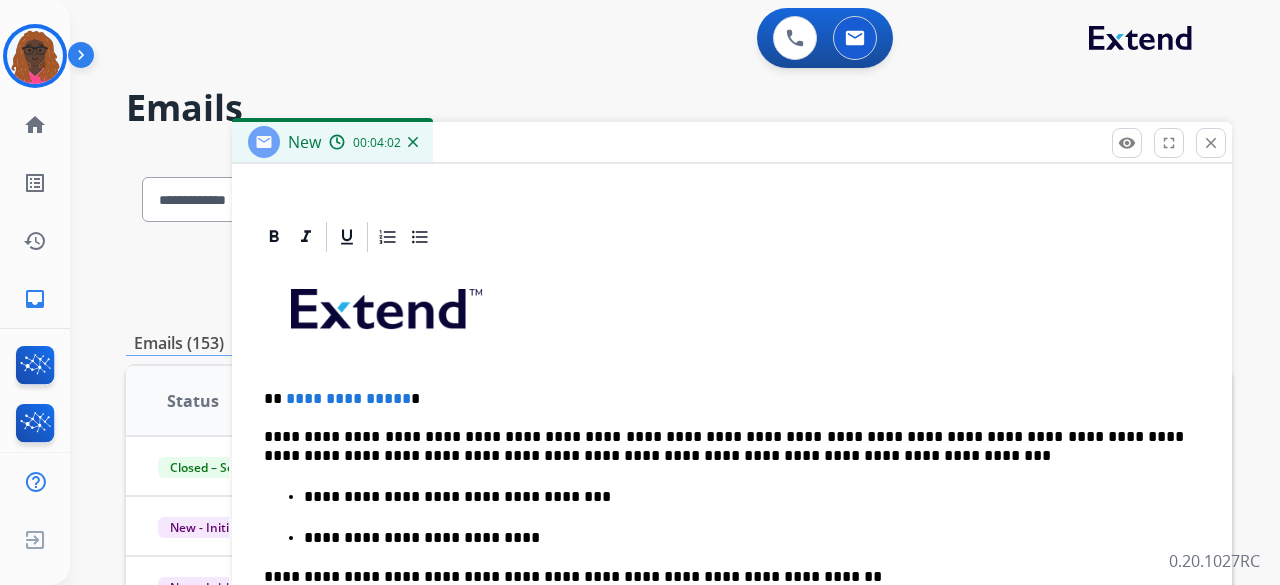 scroll, scrollTop: 428, scrollLeft: 0, axis: vertical 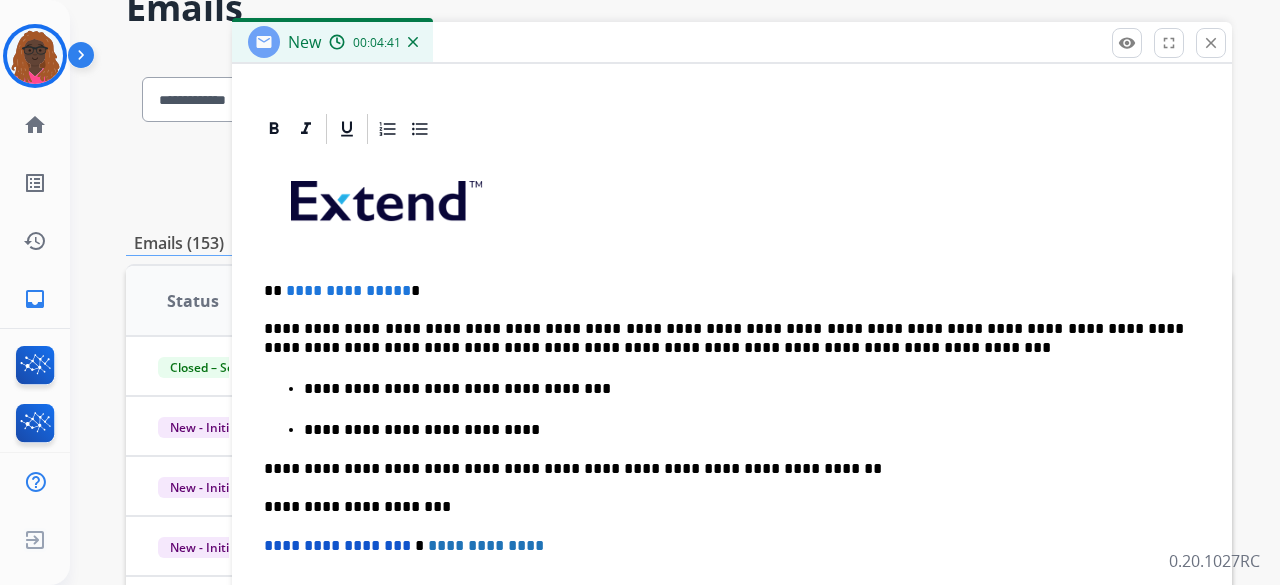 click on "**********" at bounding box center [724, 291] 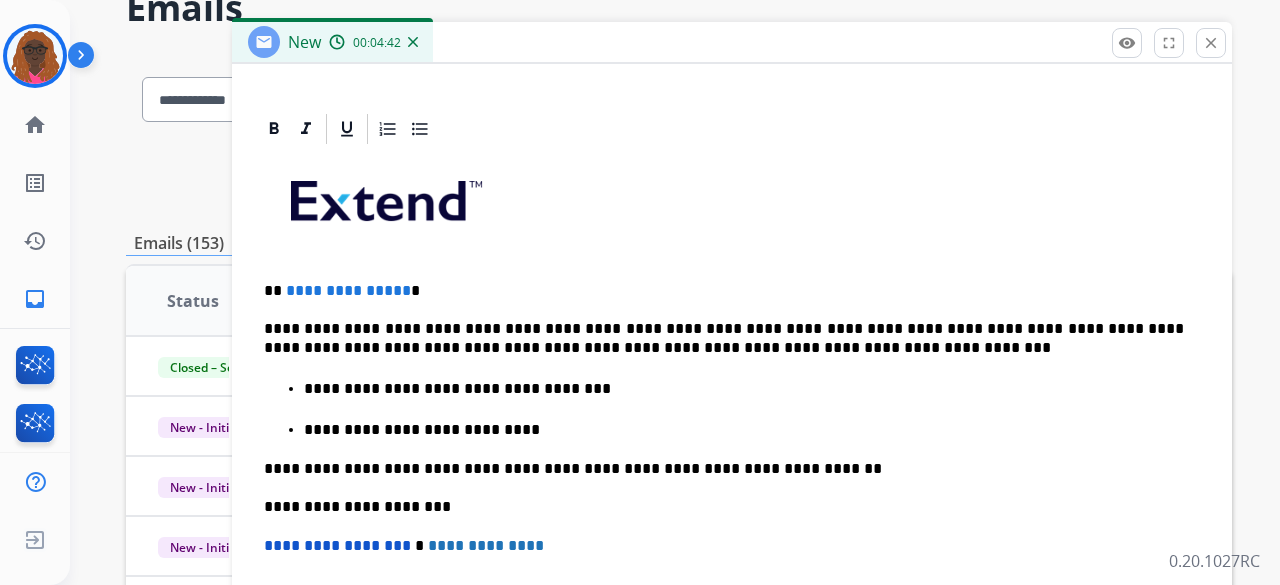 type 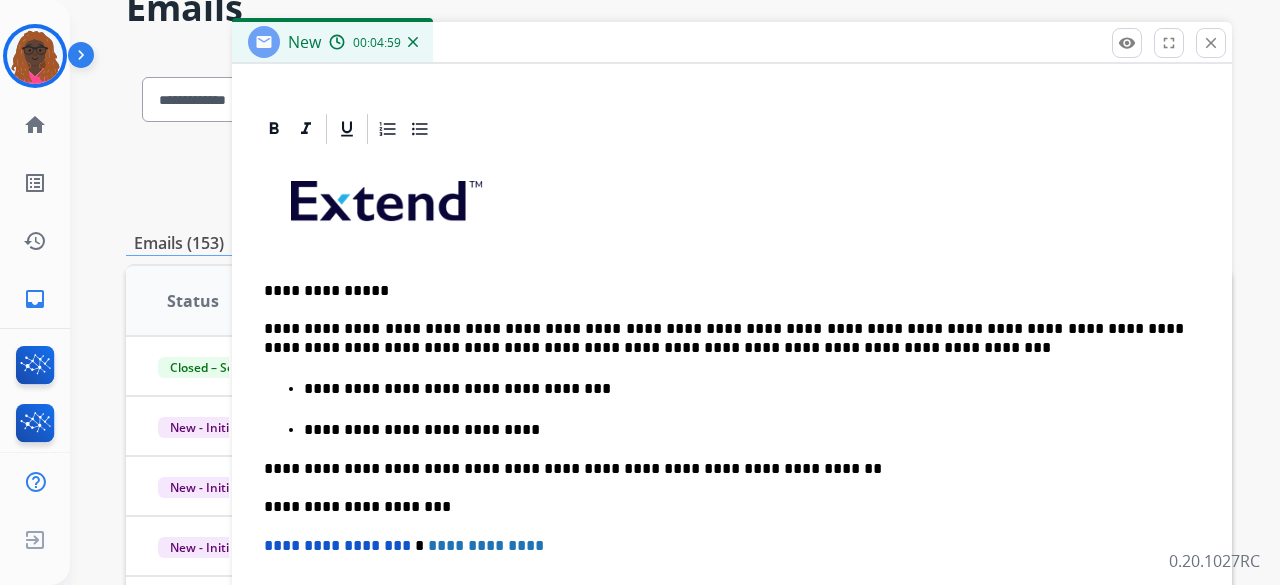 click on "**********" at bounding box center [724, 338] 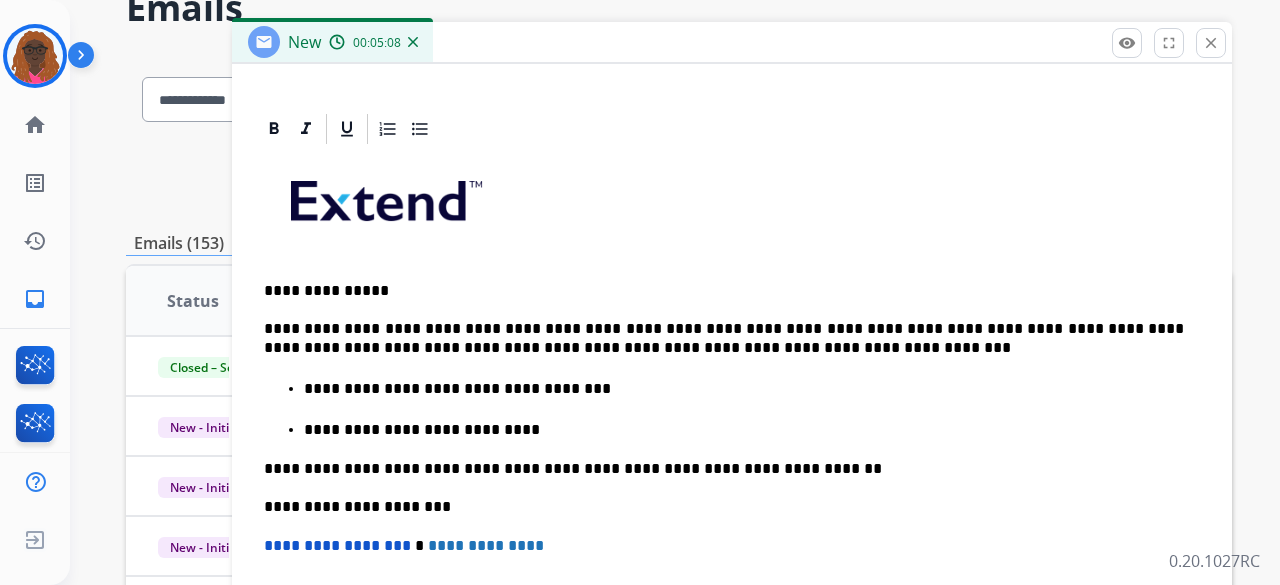 click on "**********" at bounding box center [724, 338] 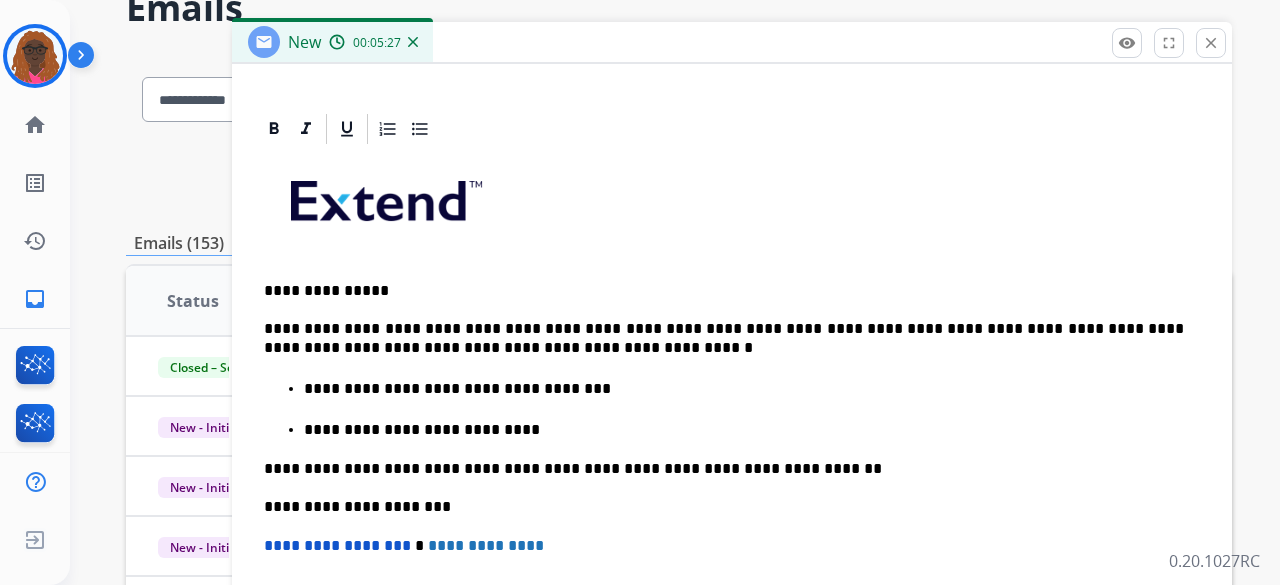 click on "**********" at bounding box center (744, 389) 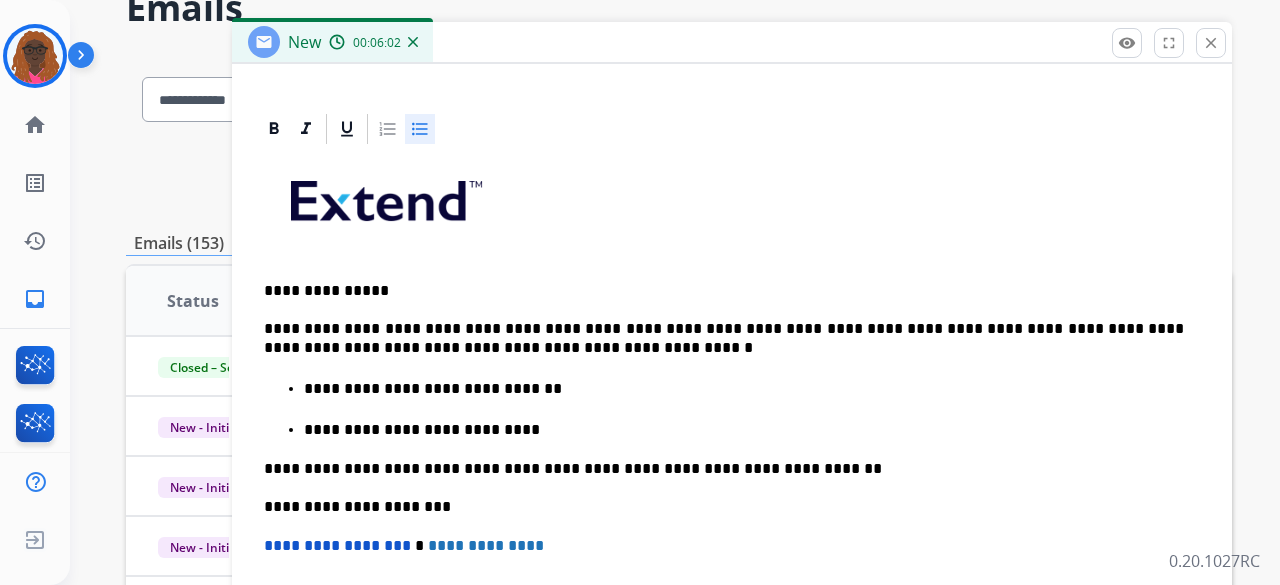 click on "**********" at bounding box center [744, 389] 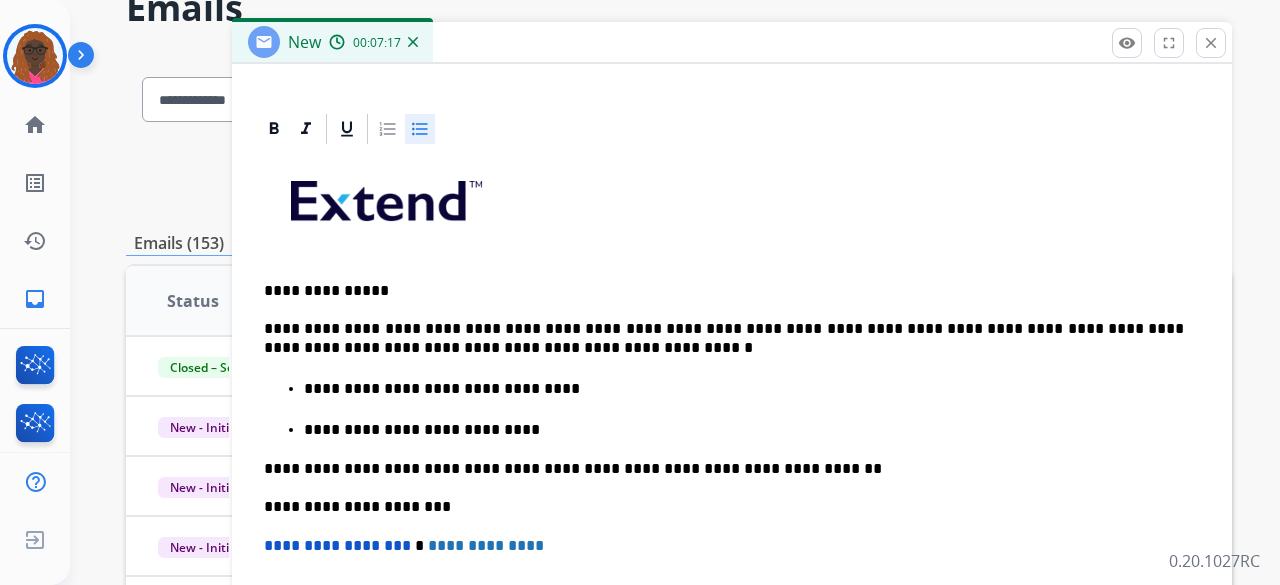 click on "**********" at bounding box center [744, 430] 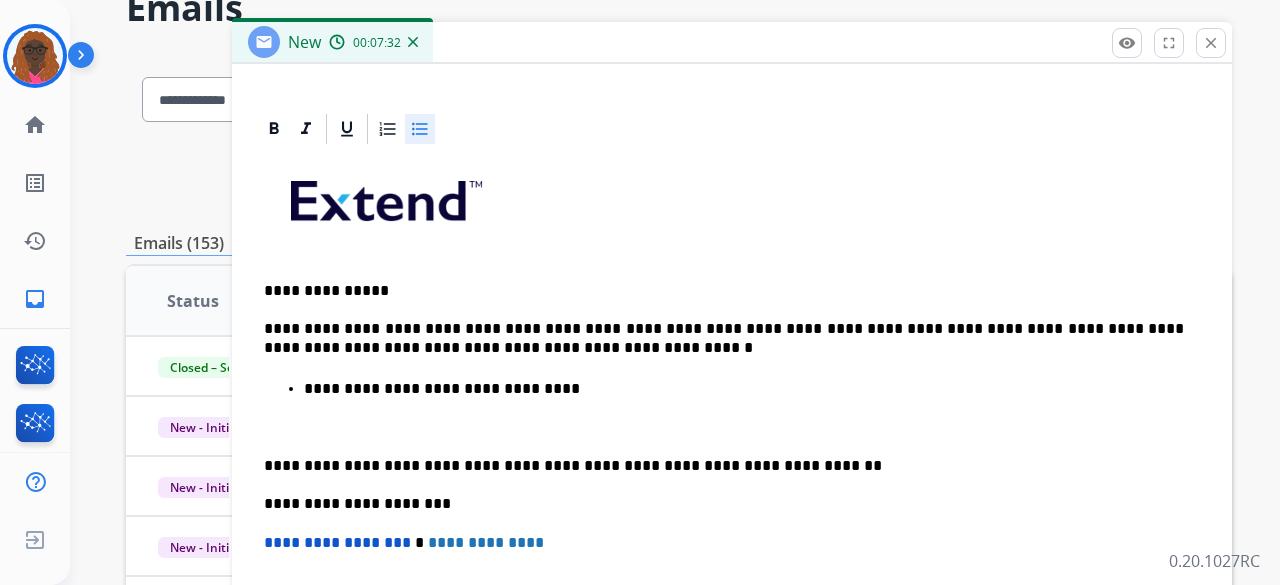 scroll, scrollTop: 425, scrollLeft: 0, axis: vertical 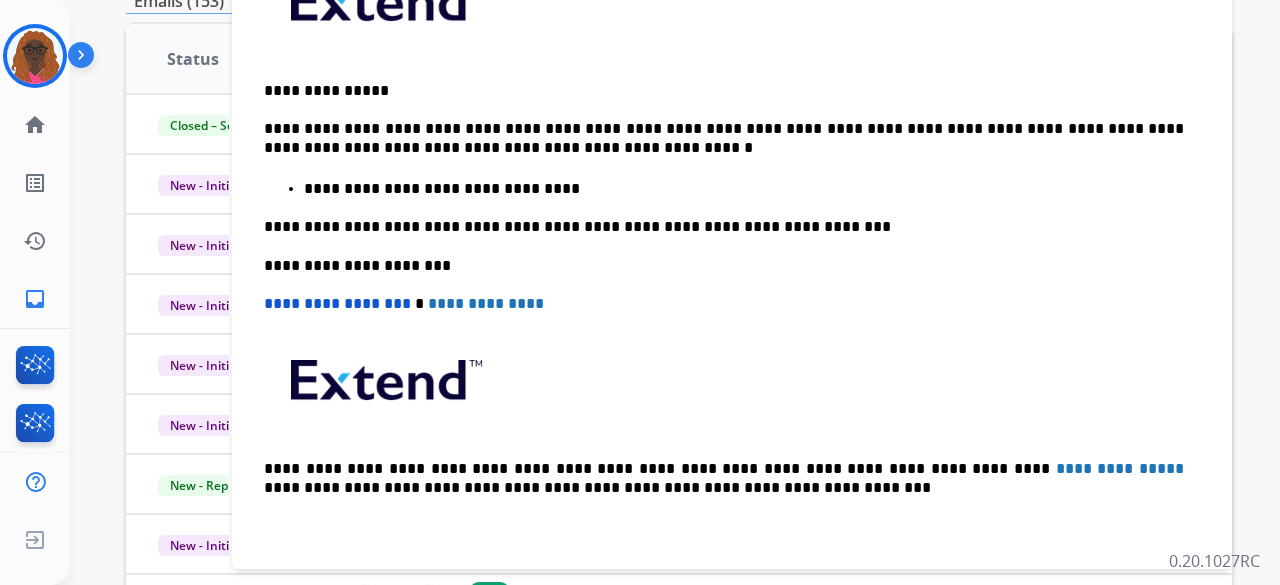click on "**********" at bounding box center (724, 304) 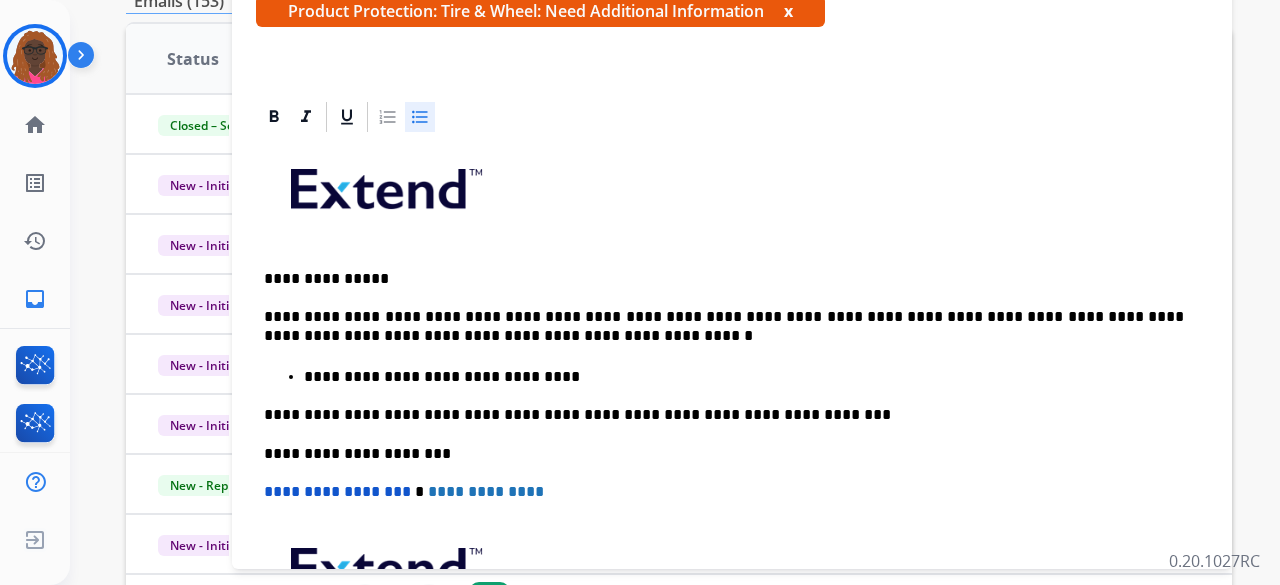scroll, scrollTop: 0, scrollLeft: 0, axis: both 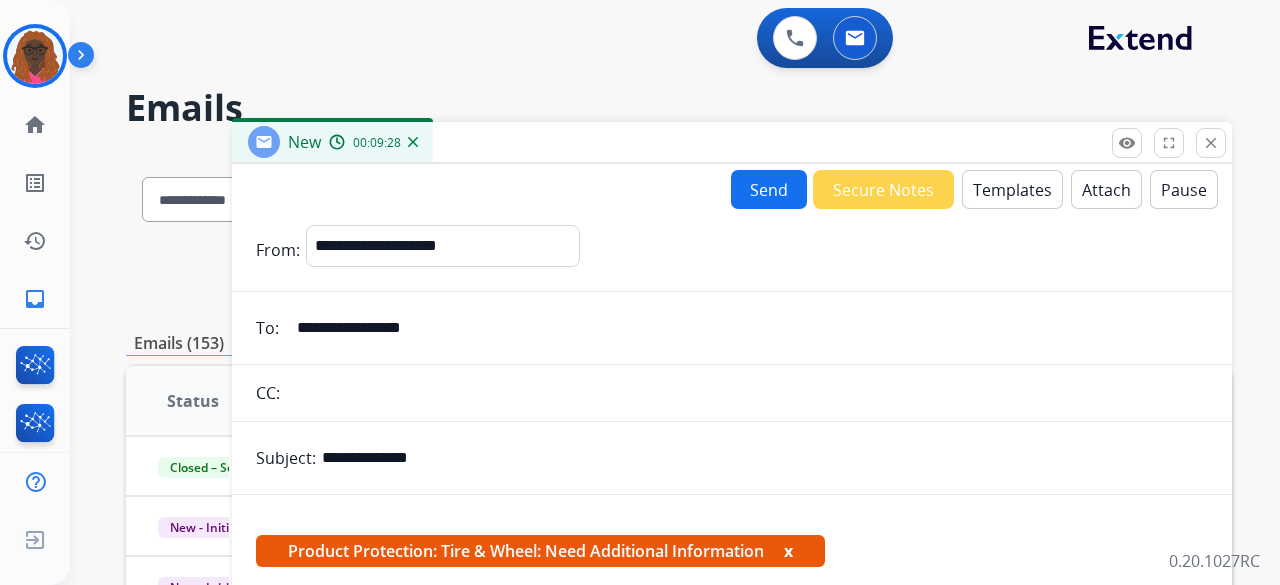 click on "Send" at bounding box center (769, 189) 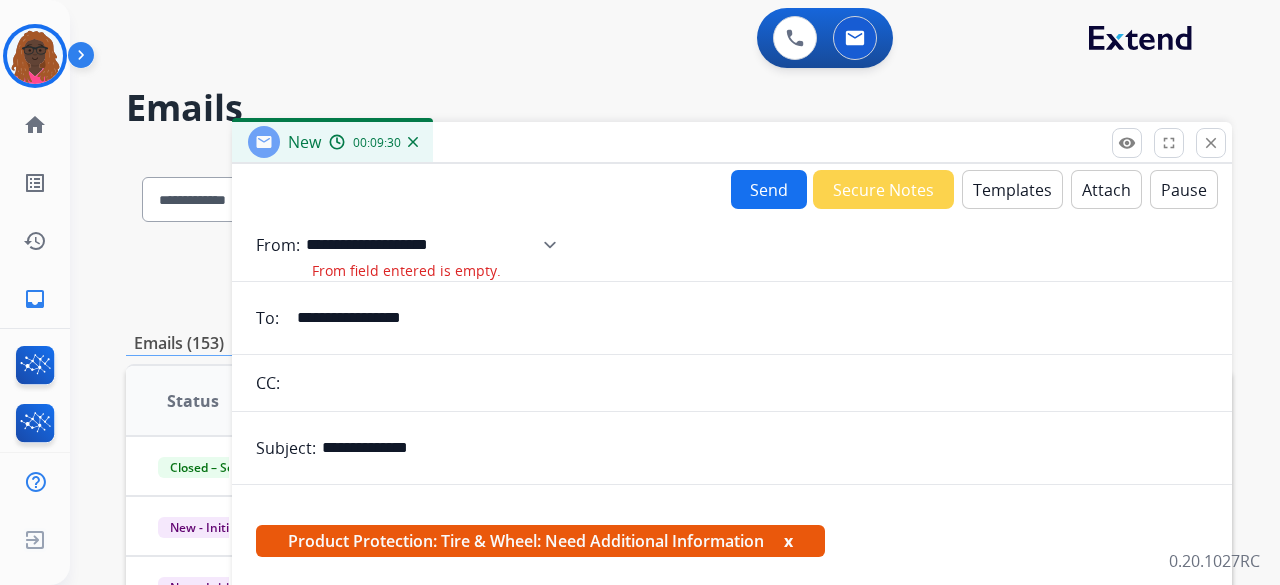 click on "**********" at bounding box center (438, 245) 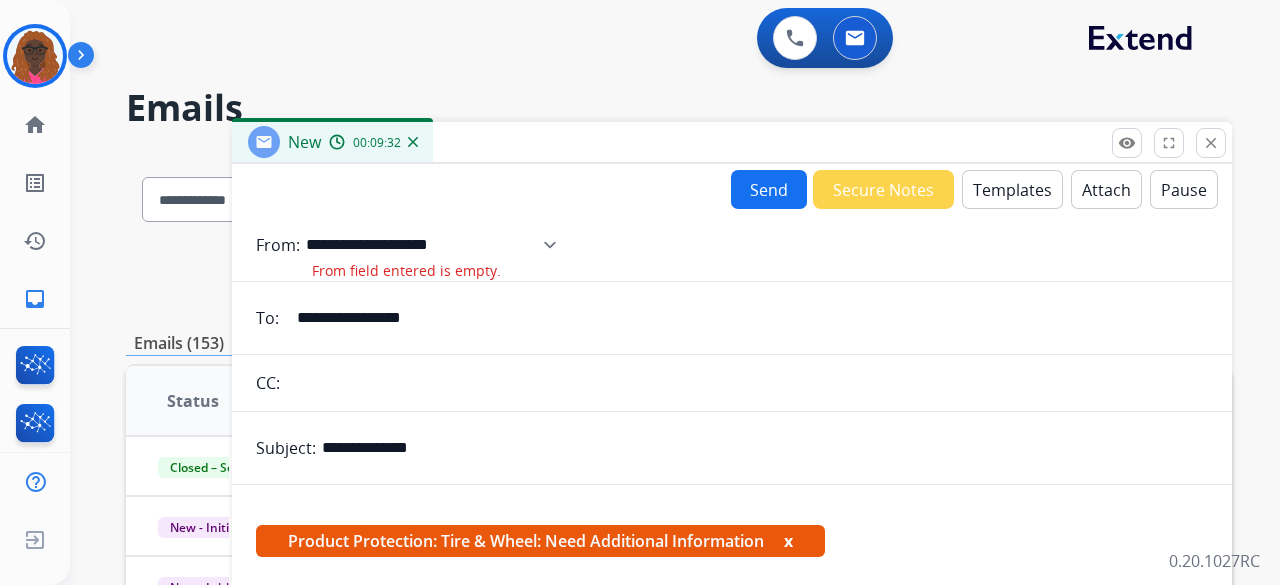 select on "**********" 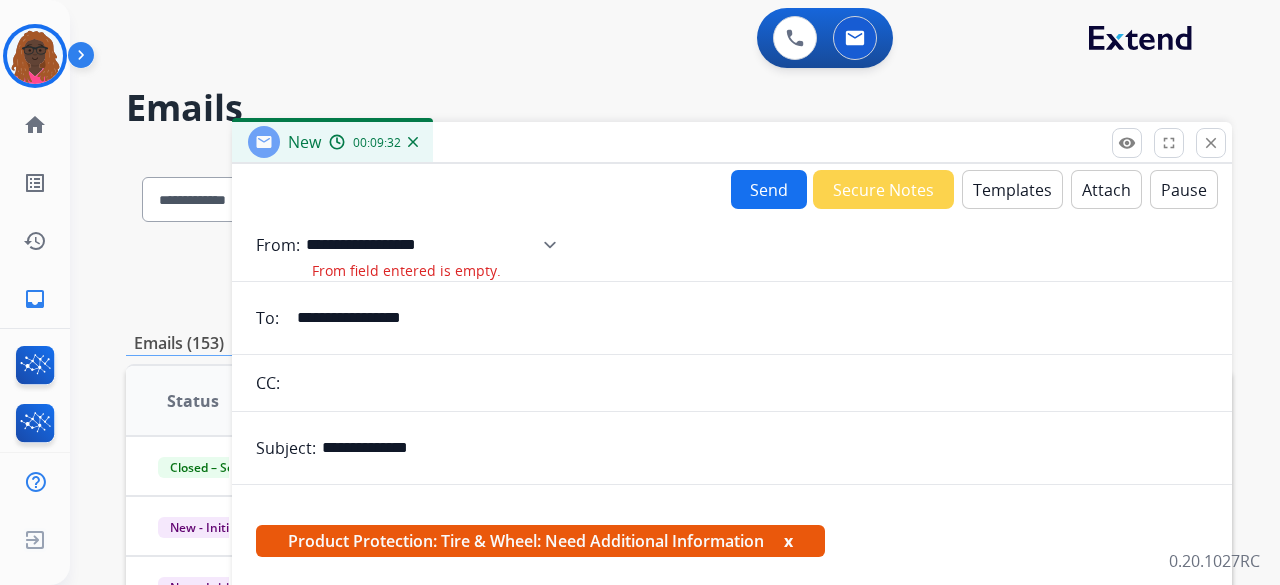 click on "**********" at bounding box center (438, 245) 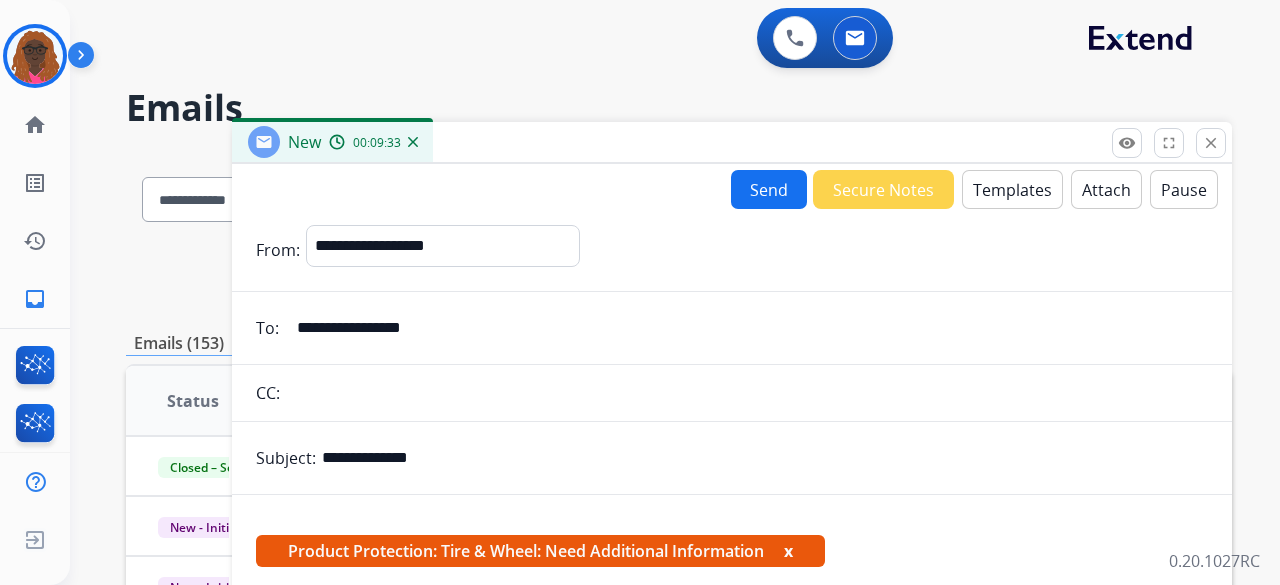 click on "Send" at bounding box center (769, 189) 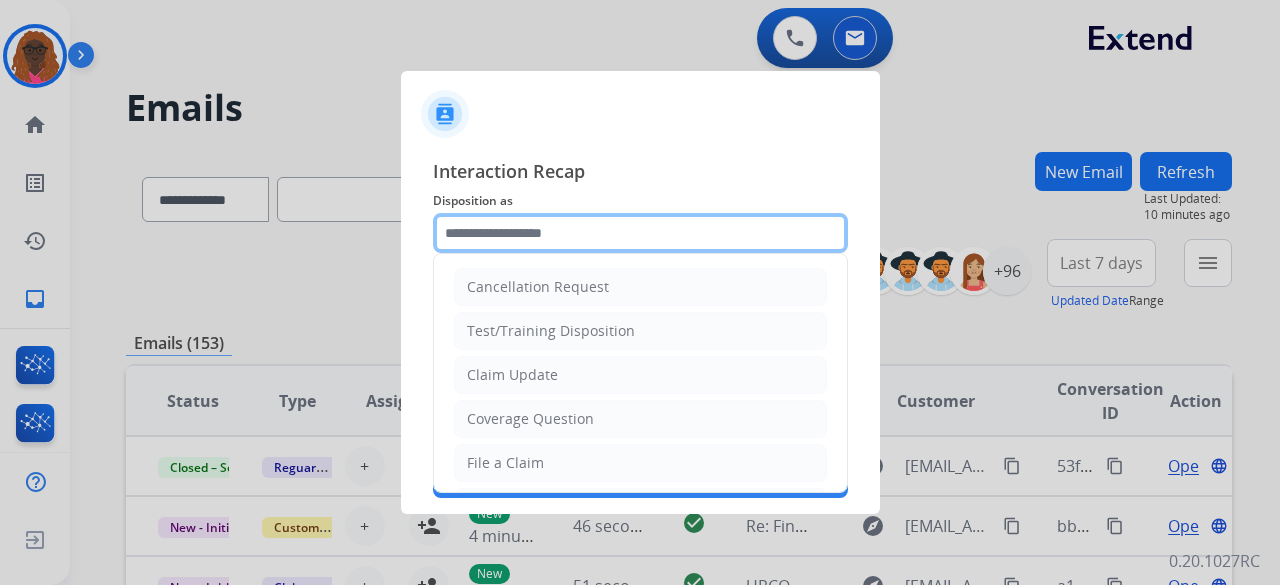 click 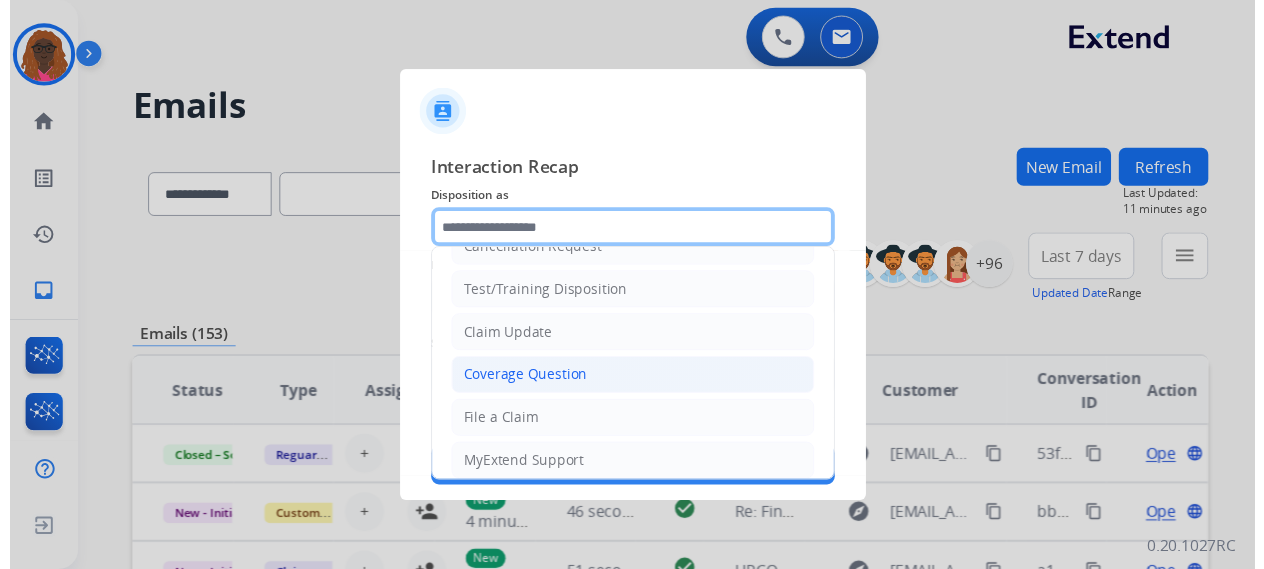 scroll, scrollTop: 3, scrollLeft: 0, axis: vertical 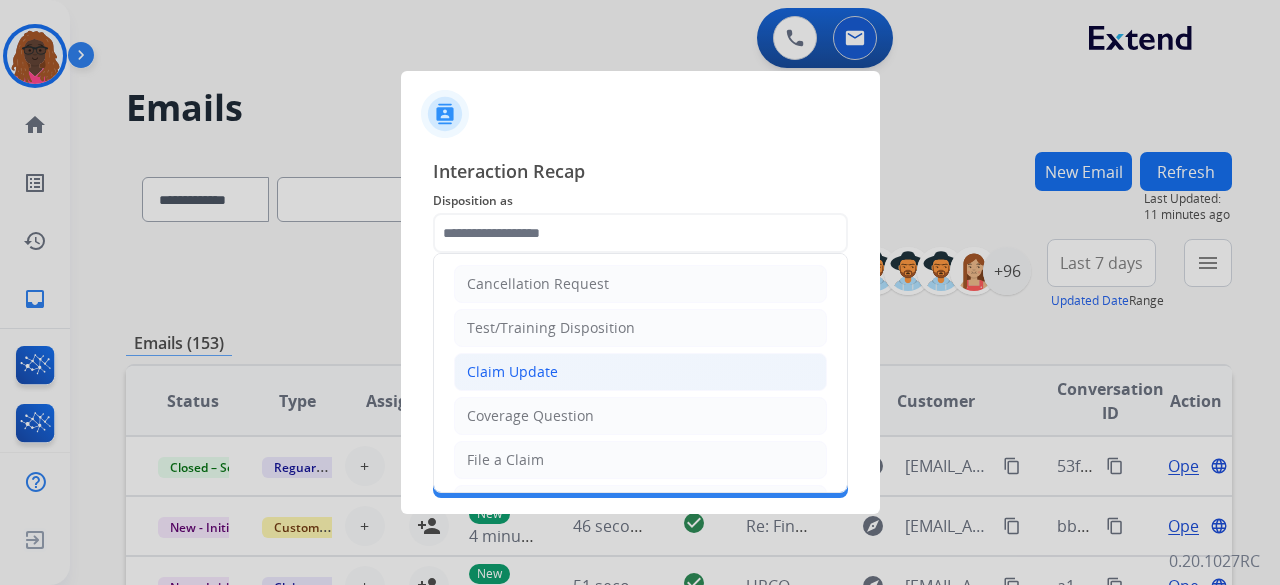 click on "Claim Update" 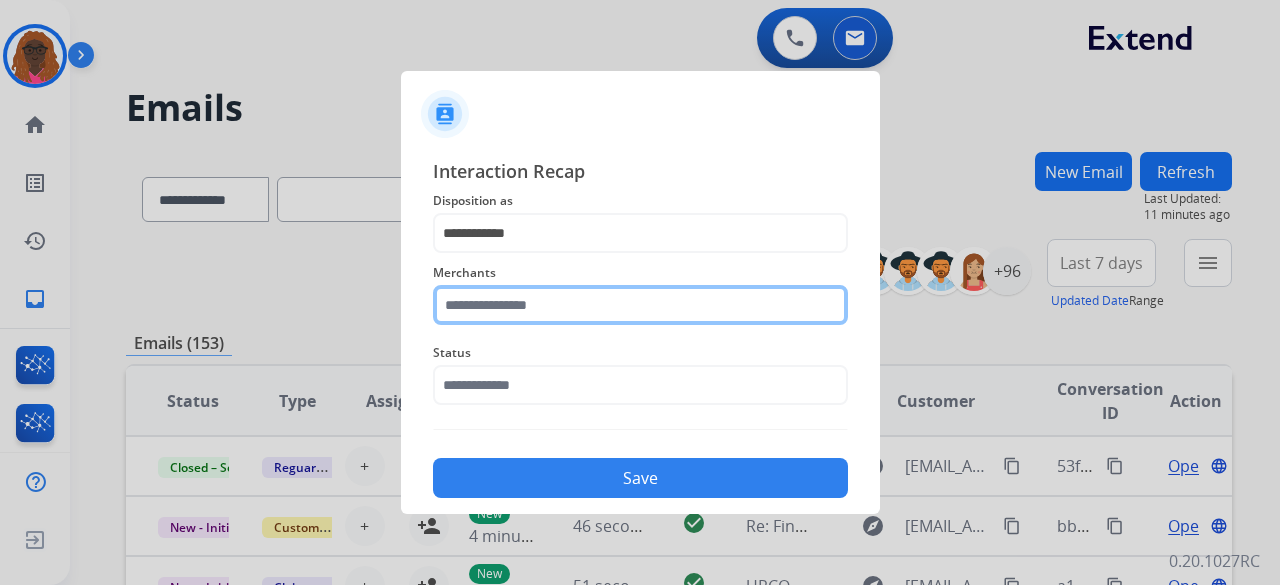 click 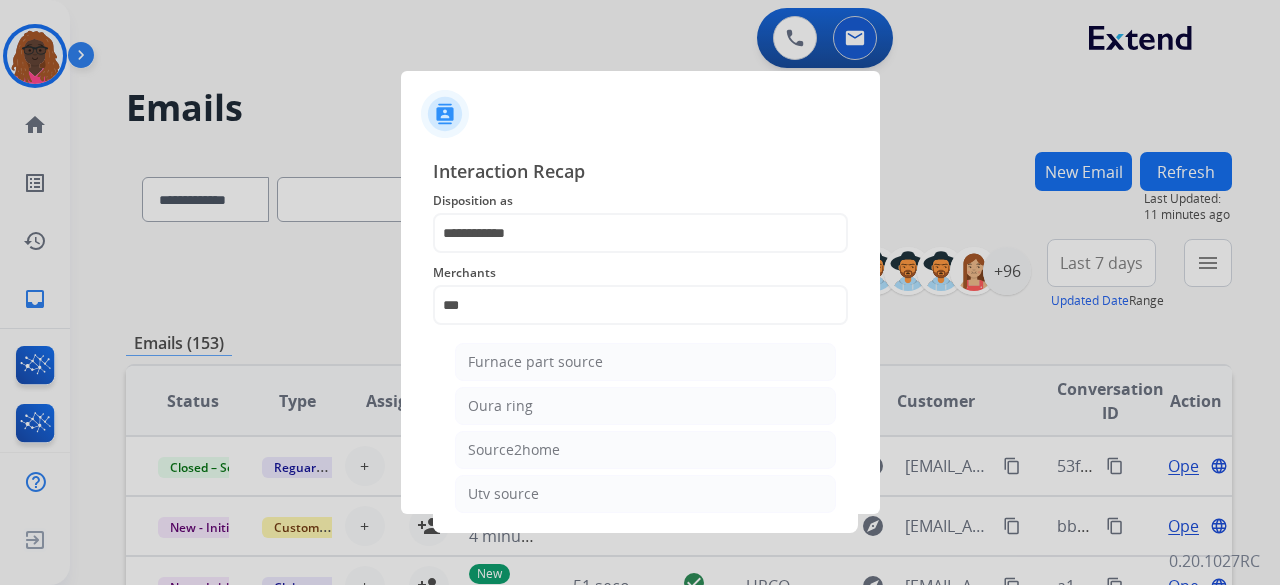 drag, startPoint x: 590, startPoint y: 413, endPoint x: 608, endPoint y: 417, distance: 18.439089 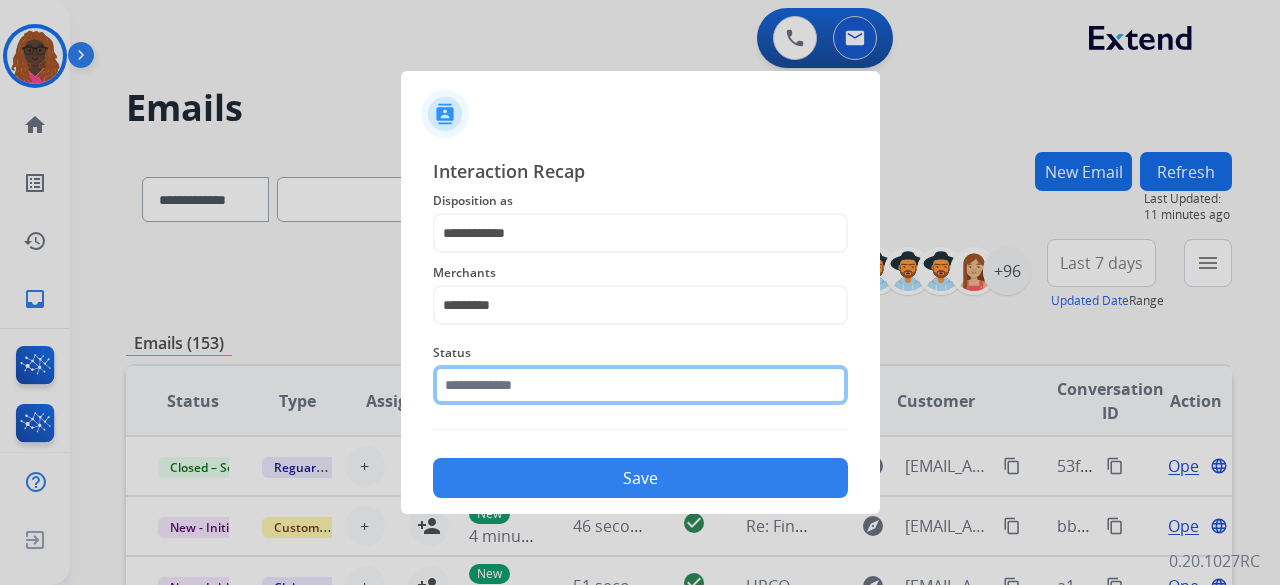 click 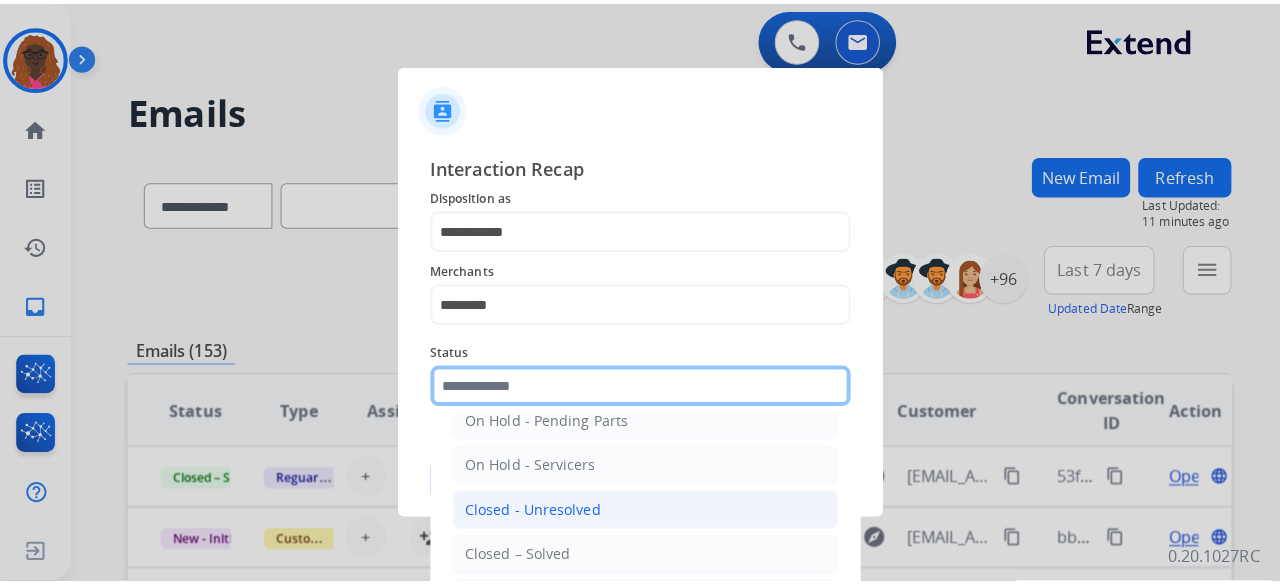 scroll, scrollTop: 114, scrollLeft: 0, axis: vertical 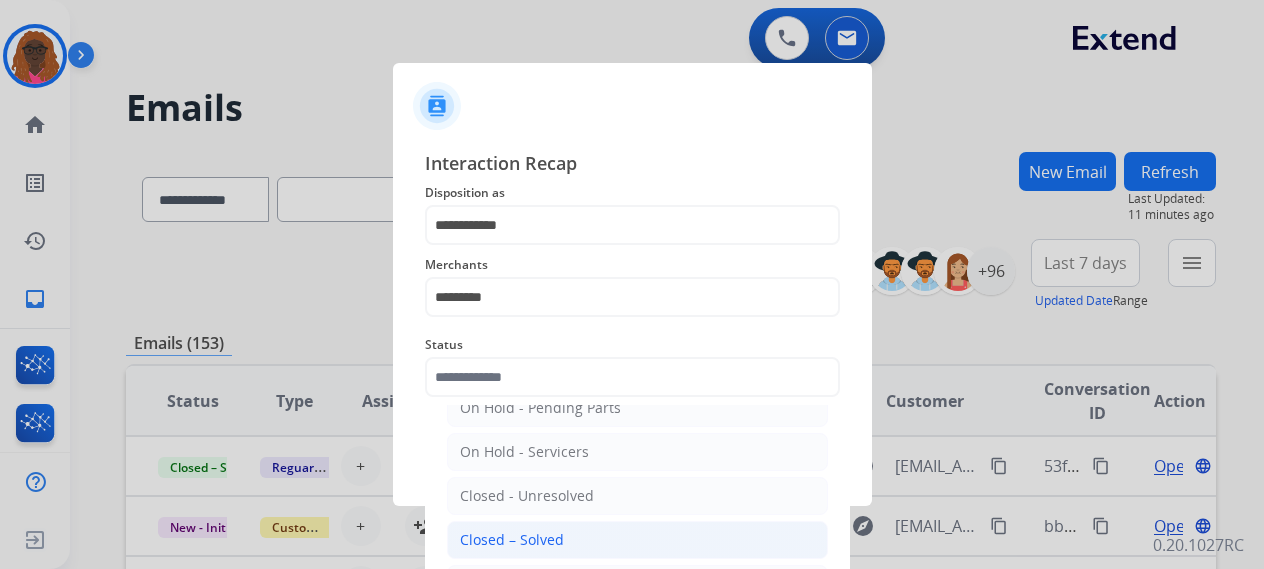 click on "Closed – Solved" 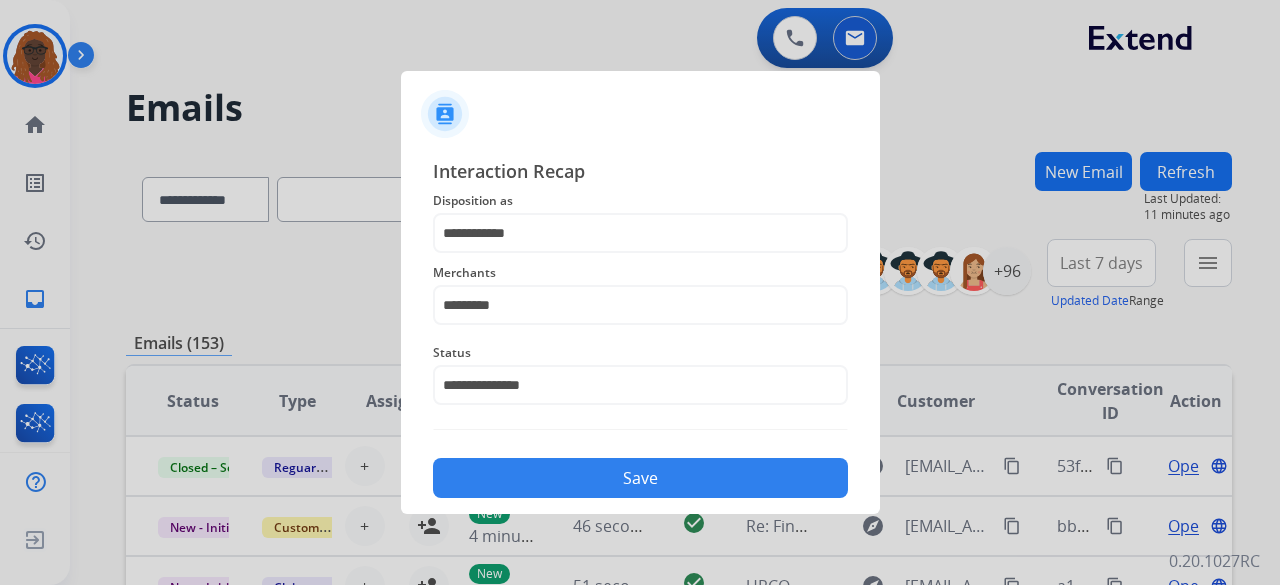 click on "Save" 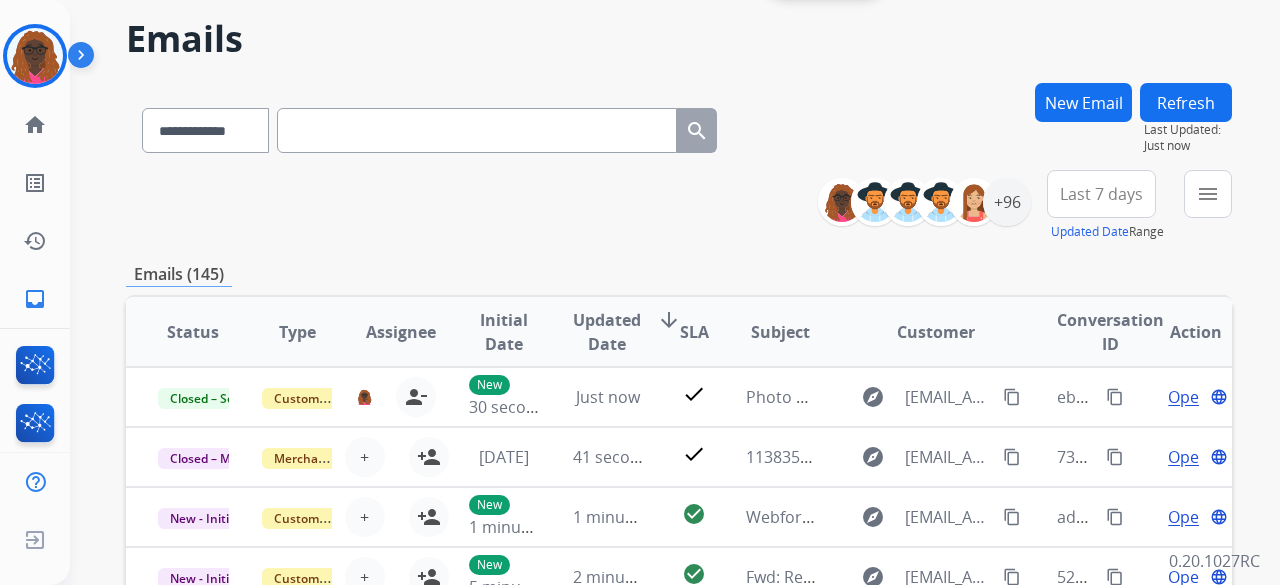 scroll, scrollTop: 100, scrollLeft: 0, axis: vertical 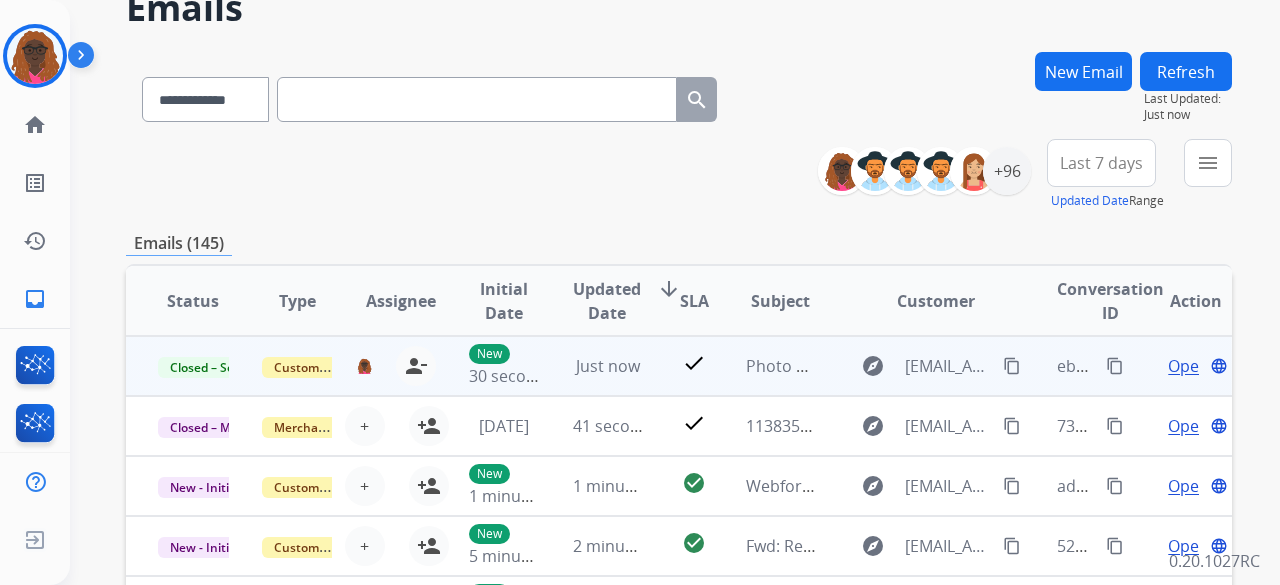 click on "content_copy" at bounding box center [1115, 366] 